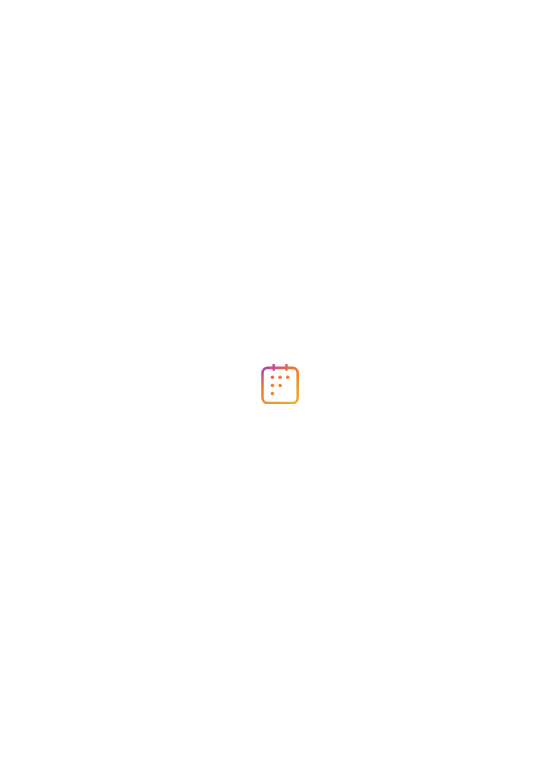 scroll, scrollTop: 0, scrollLeft: 0, axis: both 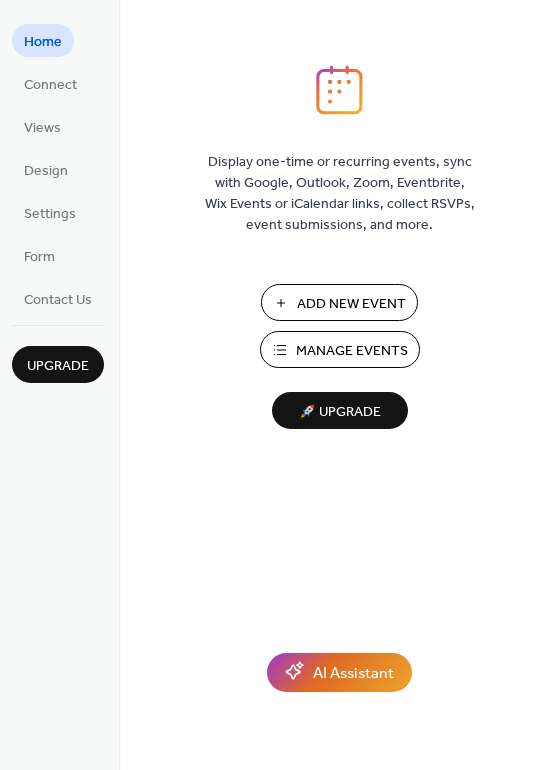 click on "Add New Event" at bounding box center [351, 304] 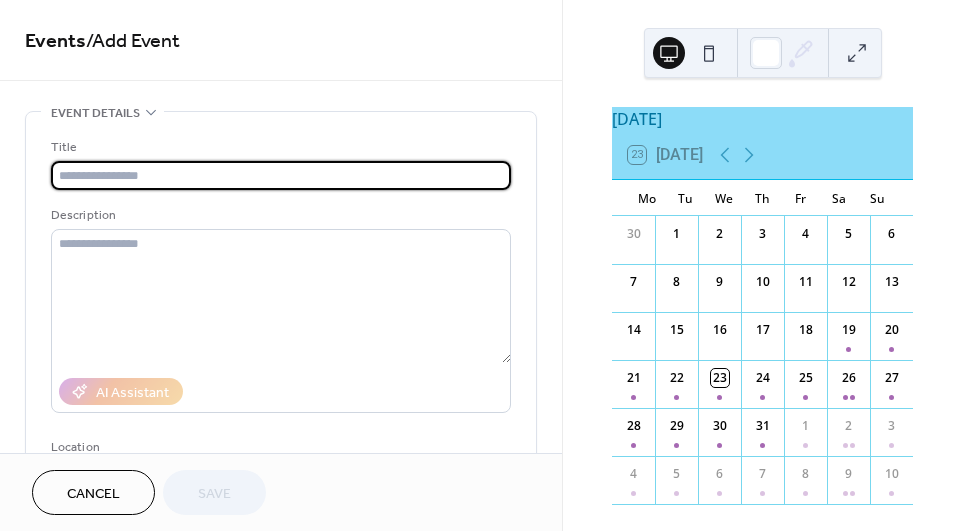 scroll, scrollTop: 0, scrollLeft: 0, axis: both 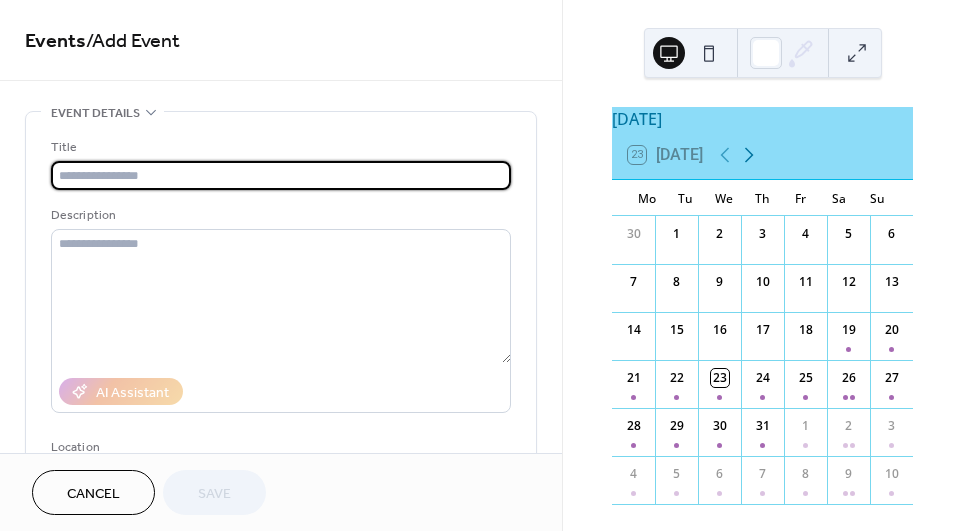 click 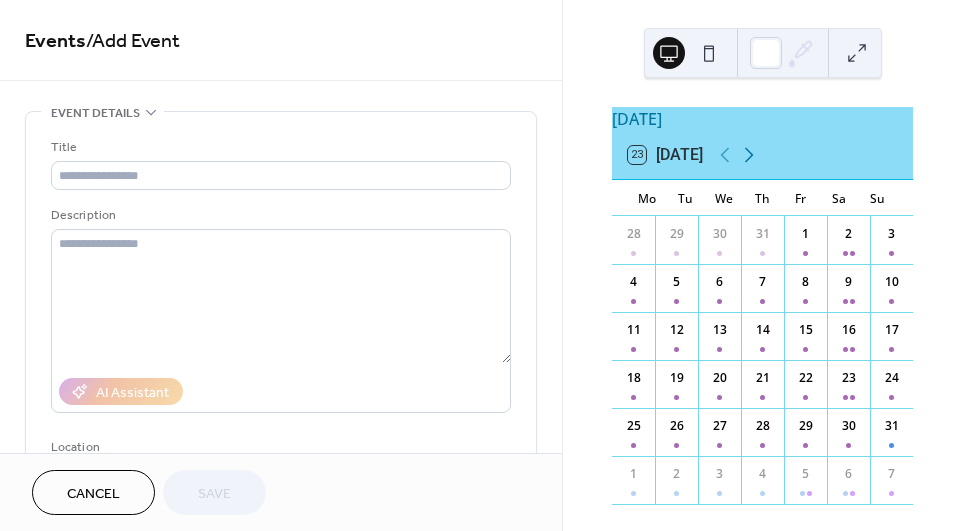 click 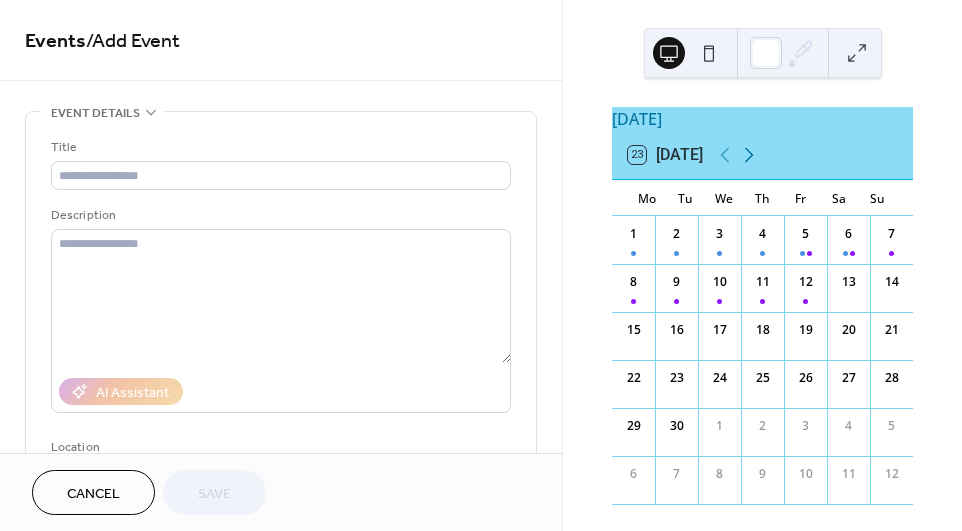 click 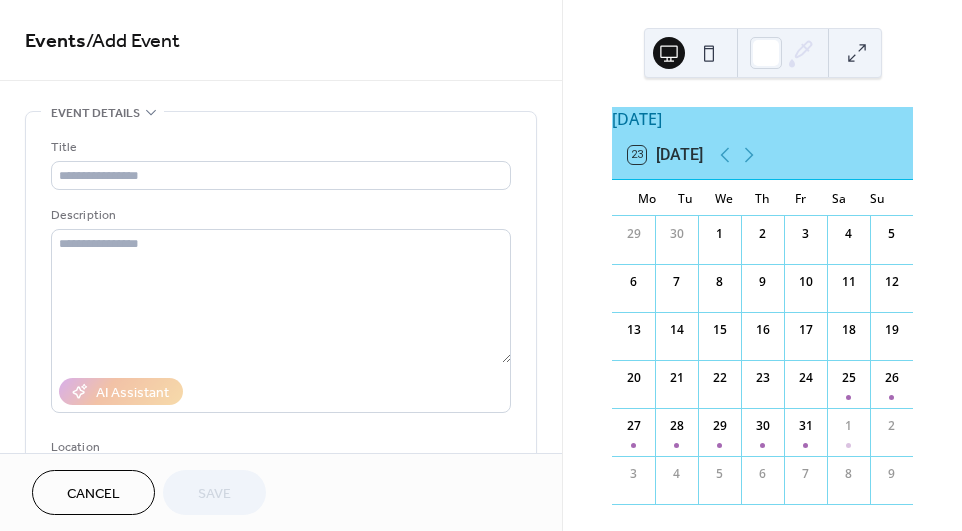 click on "18" at bounding box center (849, 330) 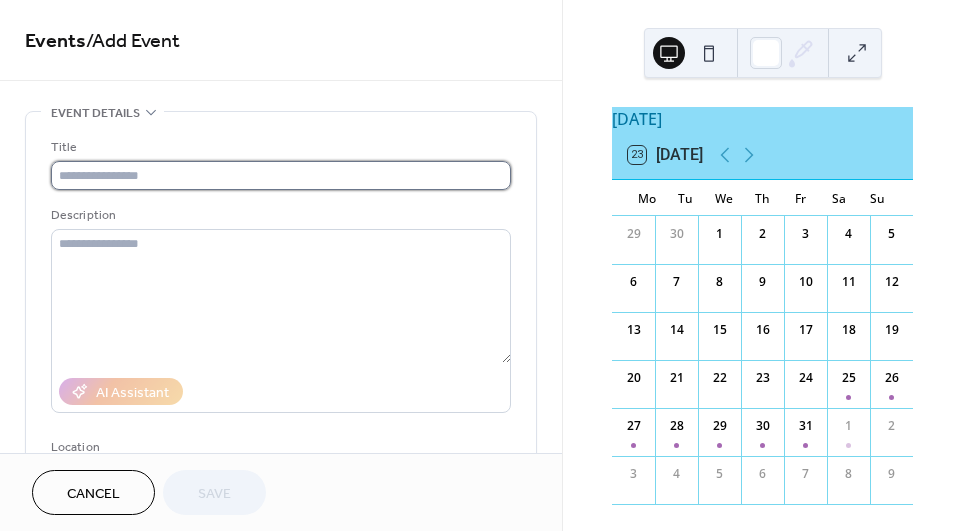 click at bounding box center [281, 175] 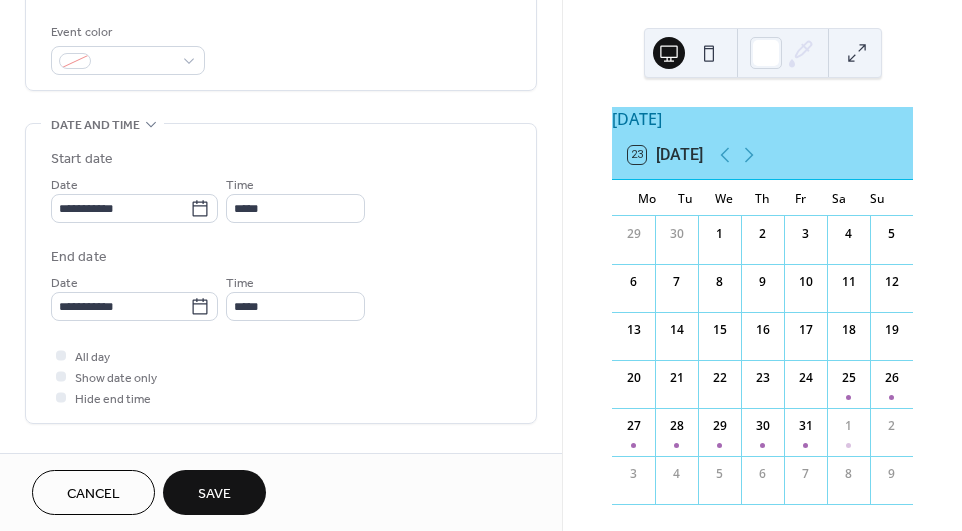 scroll, scrollTop: 534, scrollLeft: 0, axis: vertical 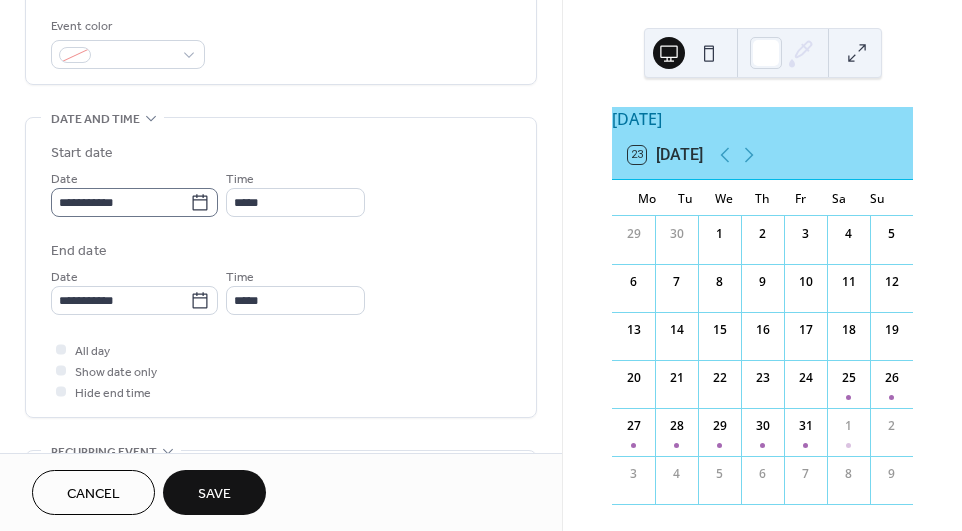 type on "**" 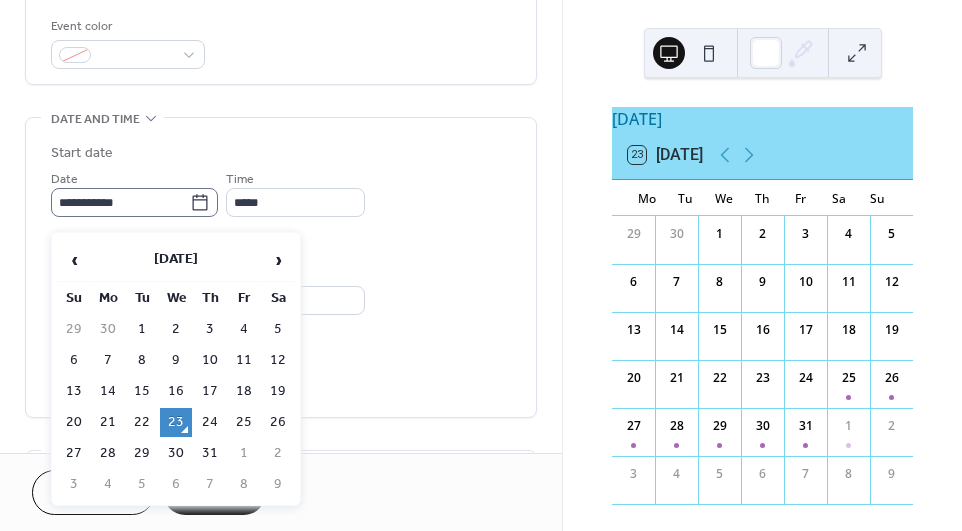 click 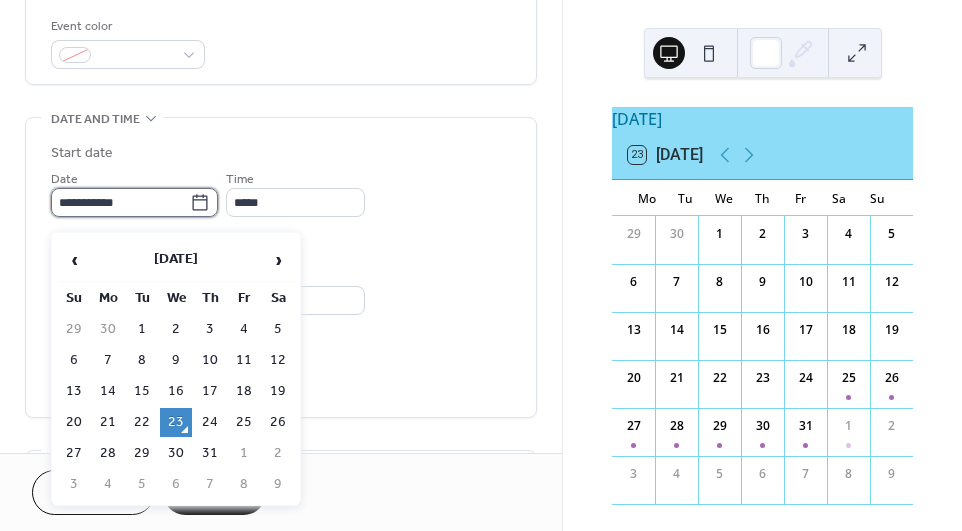 click on "**********" at bounding box center (120, 202) 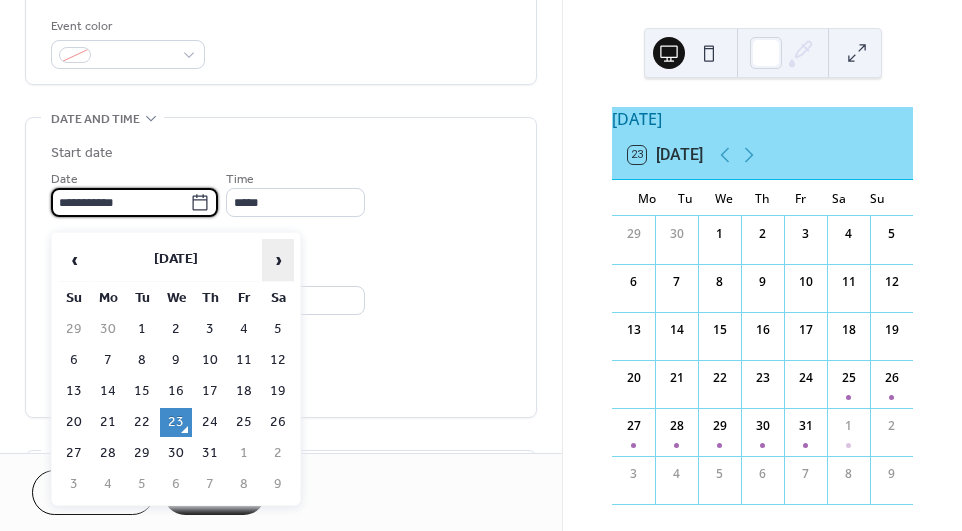 click on "›" at bounding box center (278, 260) 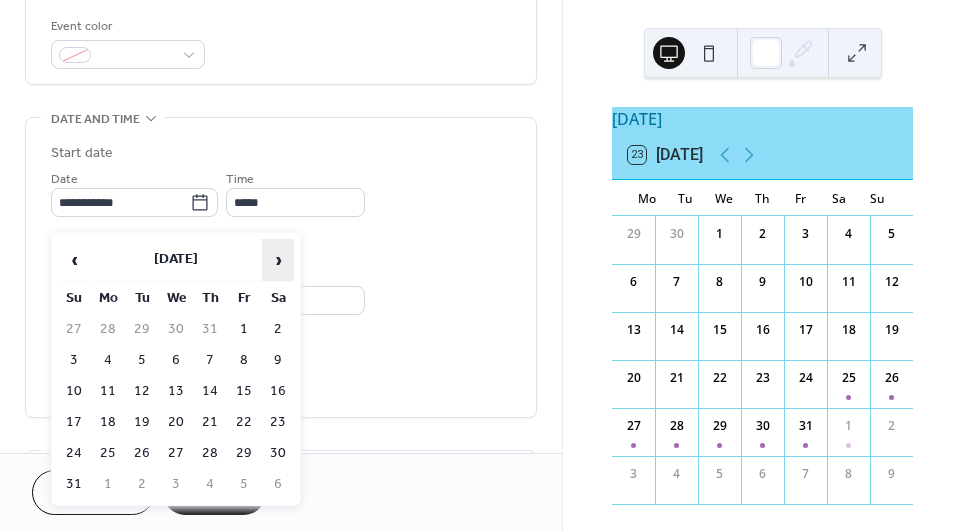 click on "›" at bounding box center [278, 260] 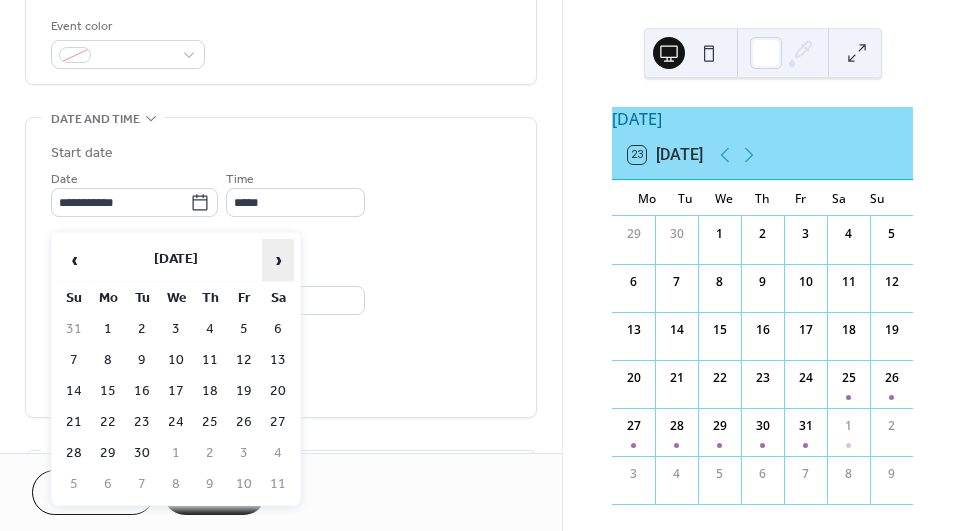 click on "›" at bounding box center (278, 260) 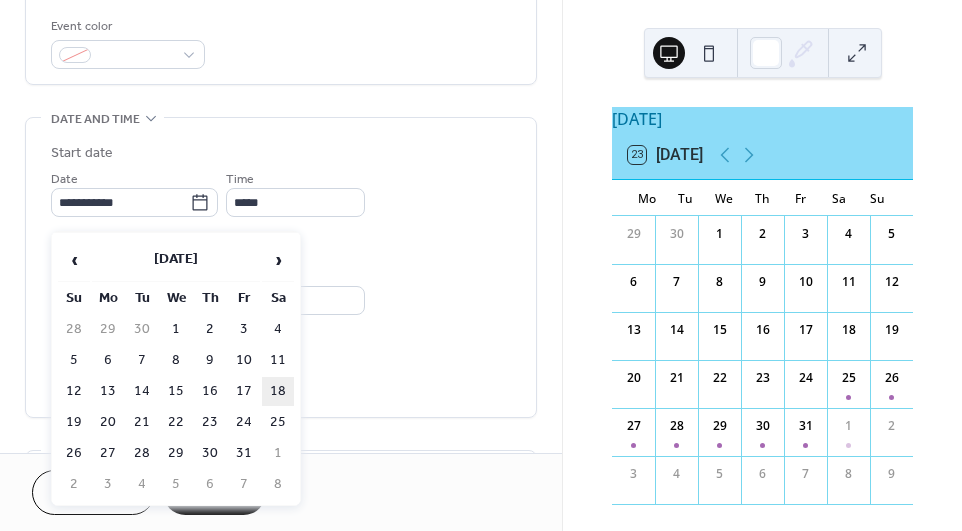 click on "18" at bounding box center (278, 391) 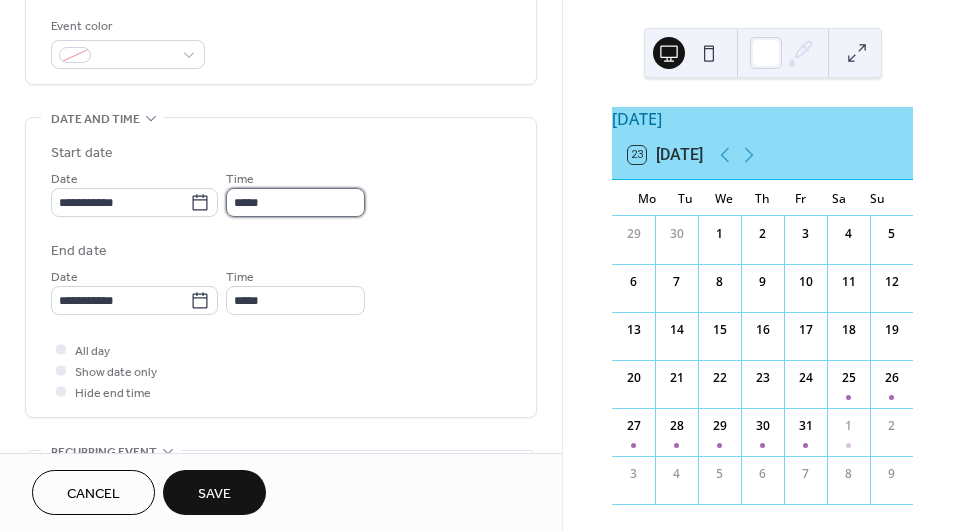 click on "*****" at bounding box center [295, 202] 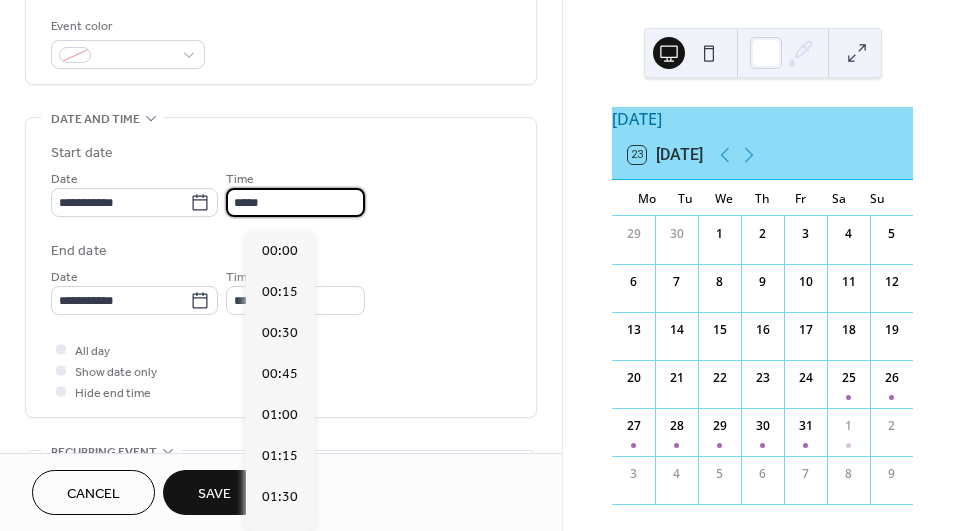 scroll, scrollTop: 2011, scrollLeft: 0, axis: vertical 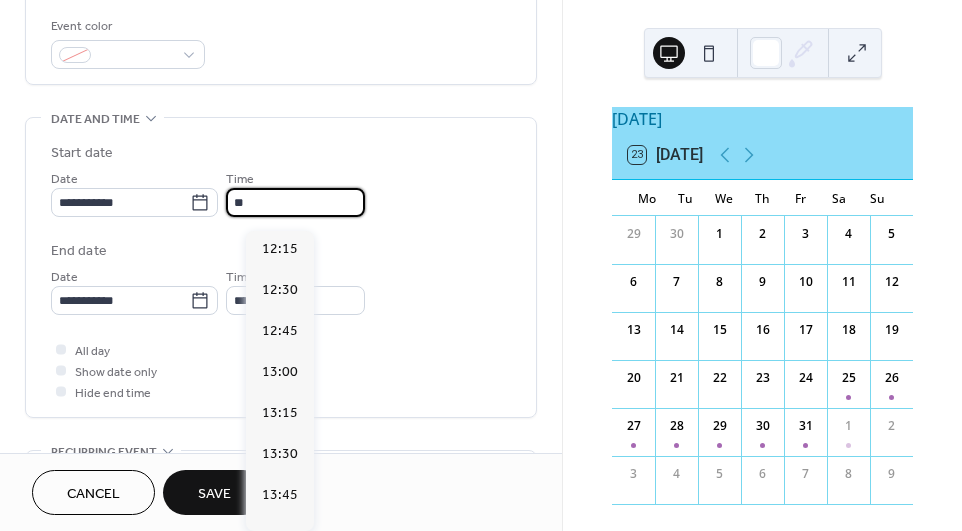 type on "*" 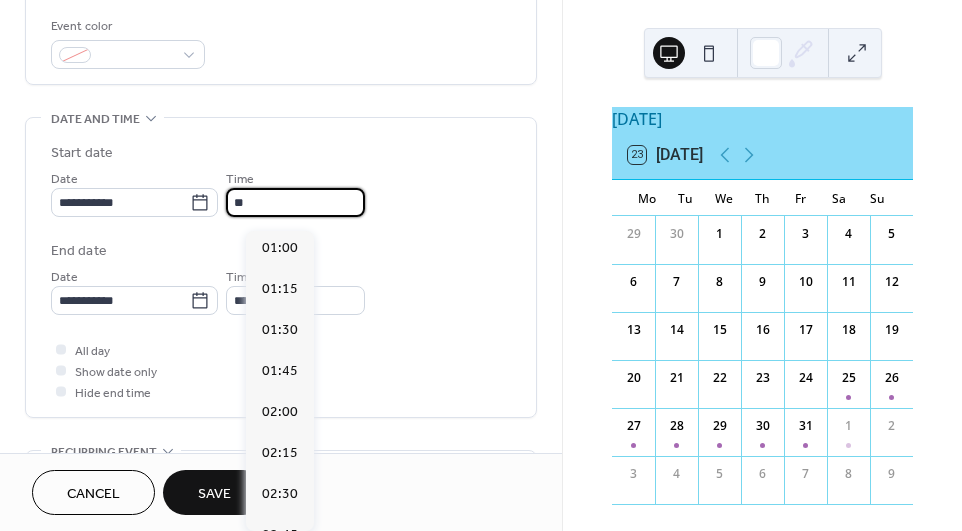 scroll, scrollTop: 2849, scrollLeft: 0, axis: vertical 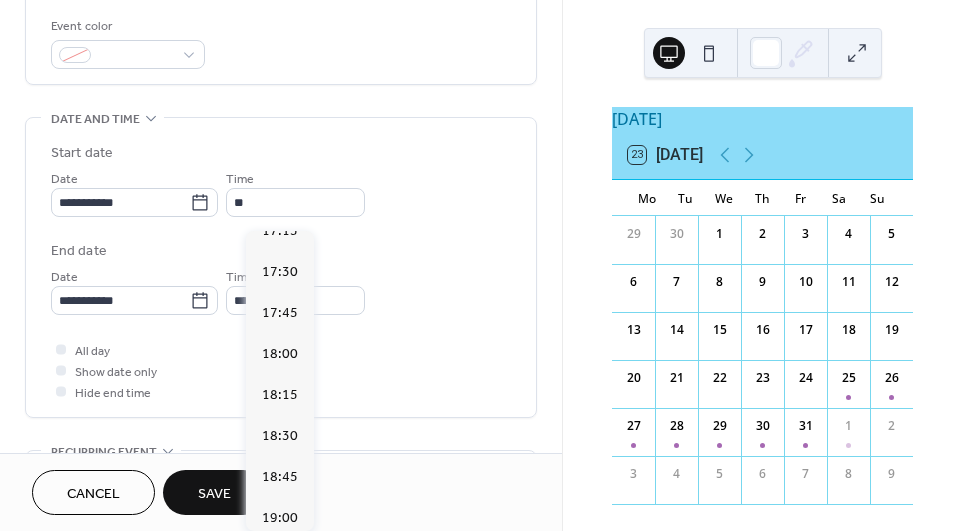 click on "17:00" at bounding box center [280, 189] 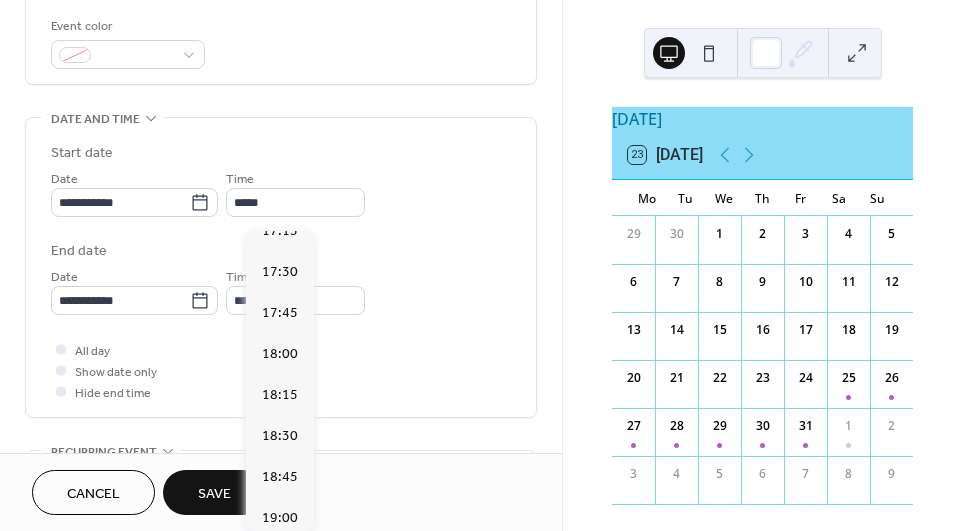 type on "*****" 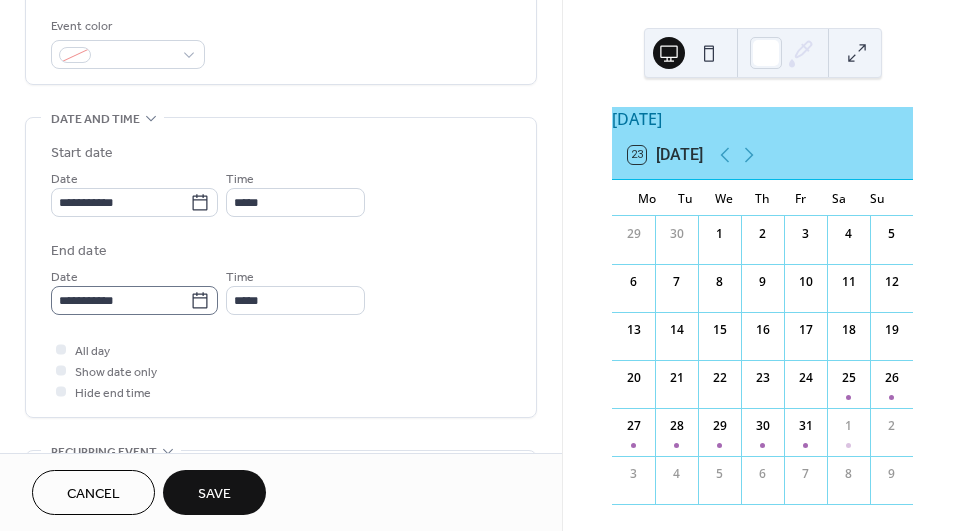 click 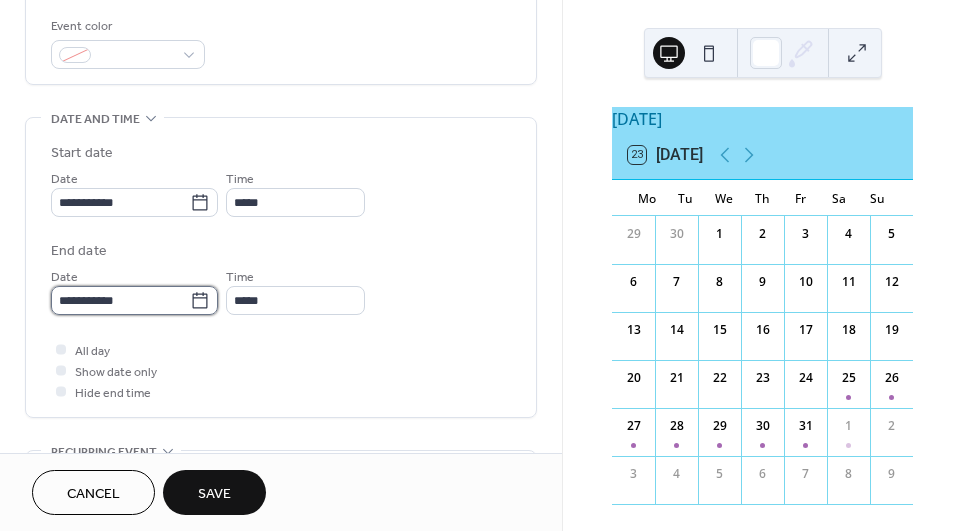 click on "**********" at bounding box center (120, 300) 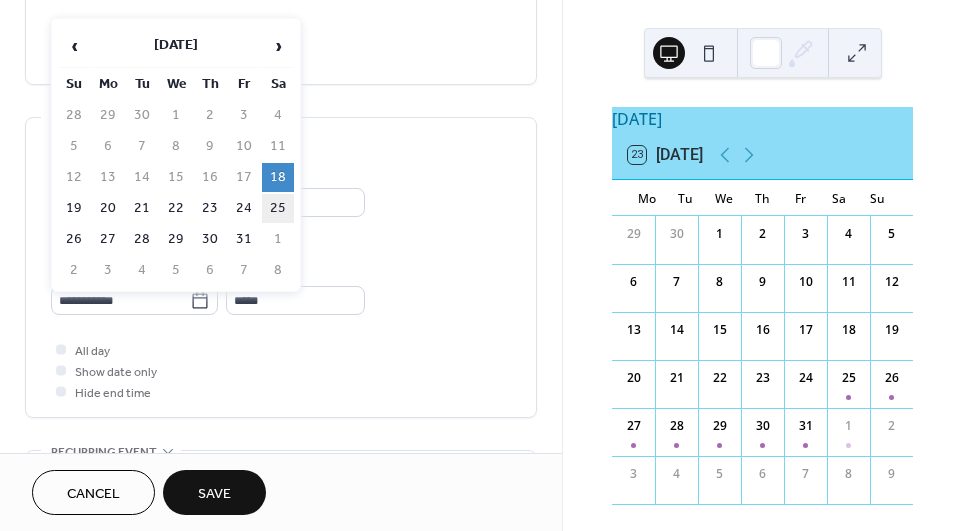 click on "25" at bounding box center [278, 208] 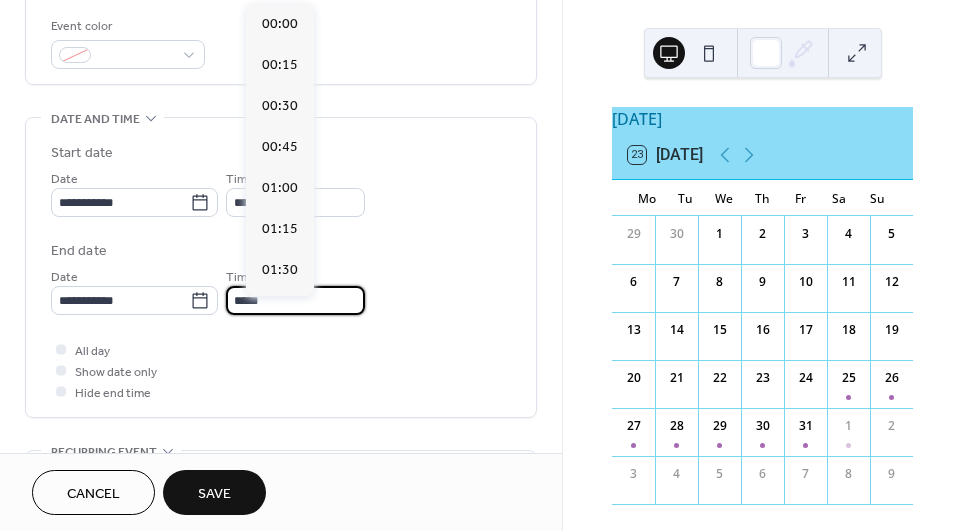 click on "*****" at bounding box center (295, 300) 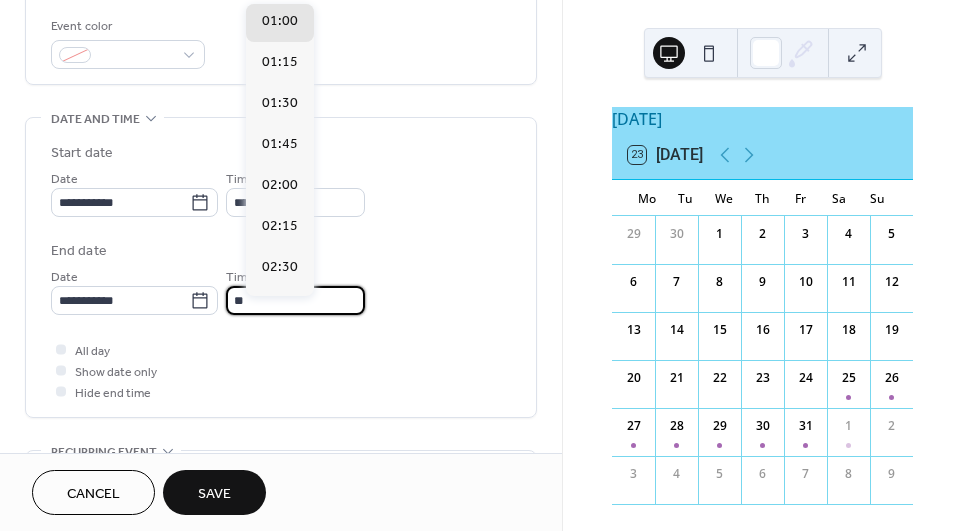 scroll, scrollTop: 1843, scrollLeft: 0, axis: vertical 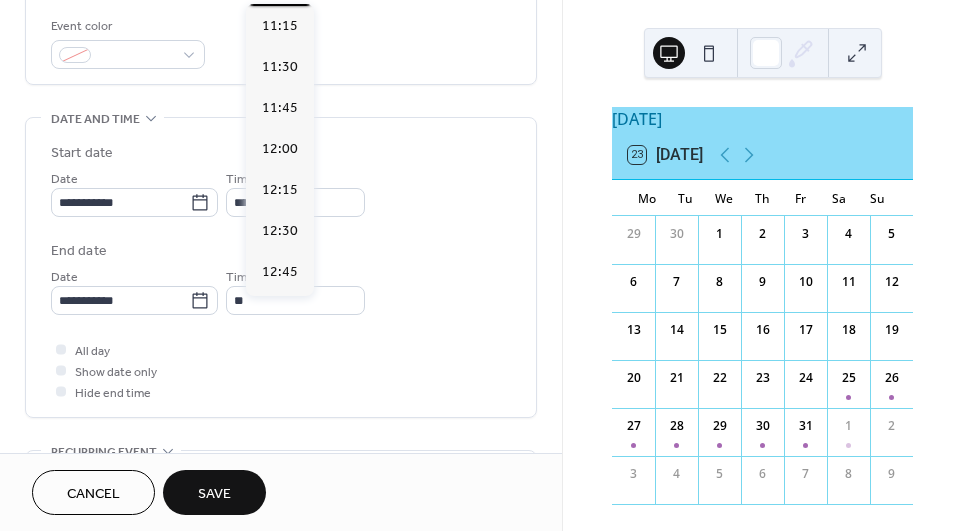 click on "11:00" at bounding box center [280, -15] 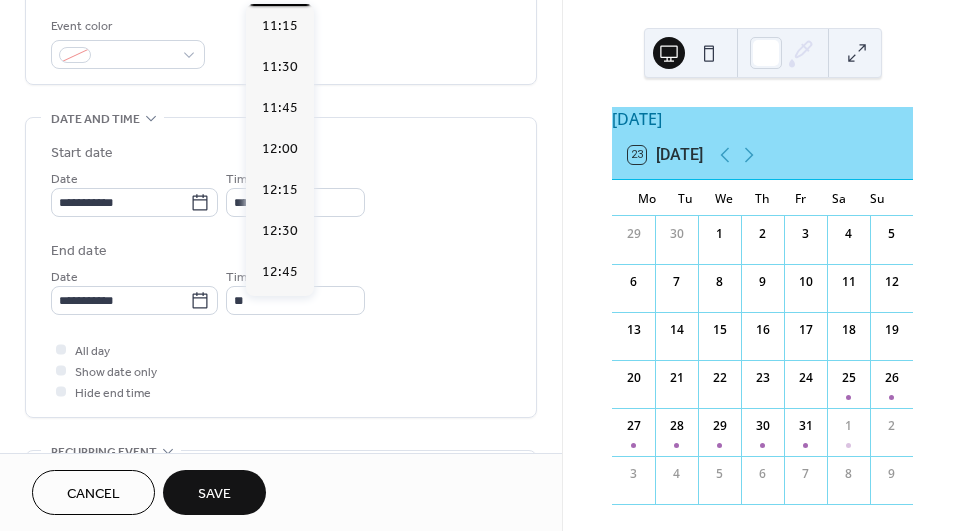 type on "*****" 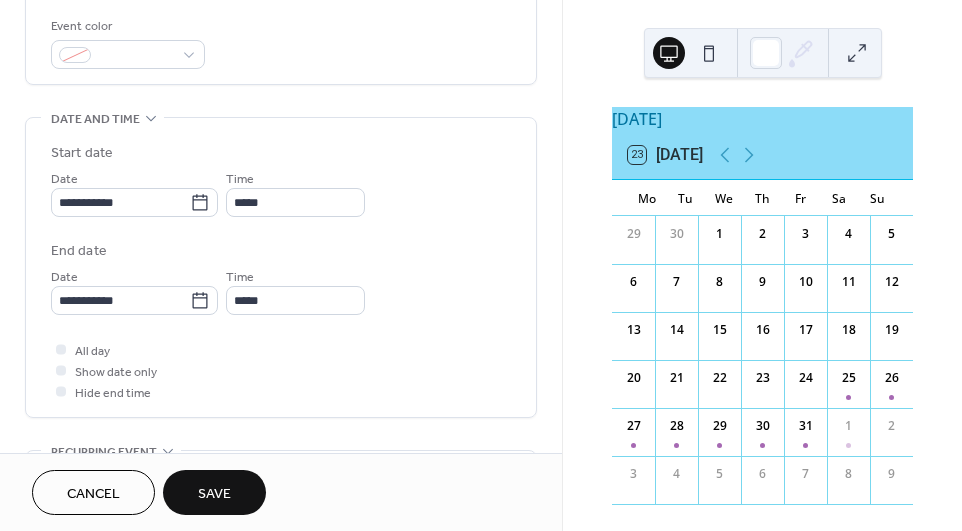 click on "Save" at bounding box center (214, 494) 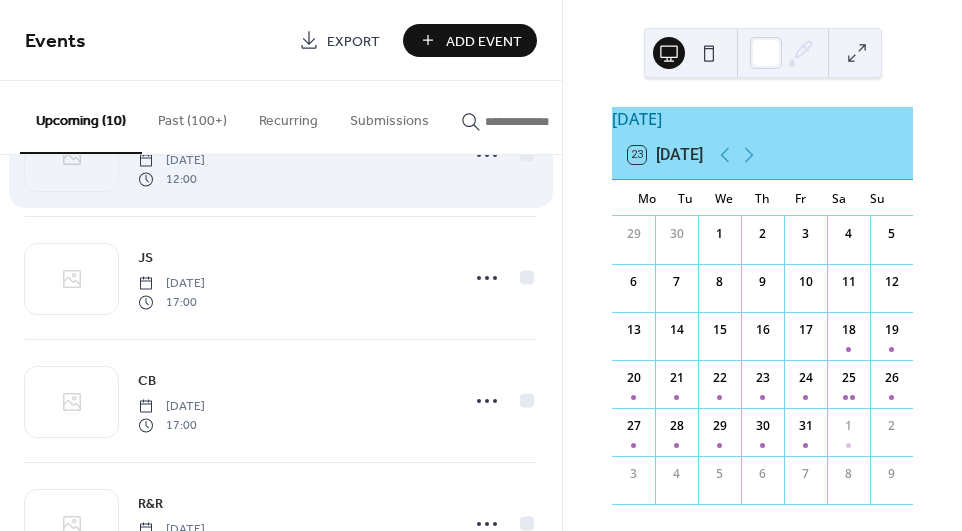 scroll, scrollTop: 255, scrollLeft: 0, axis: vertical 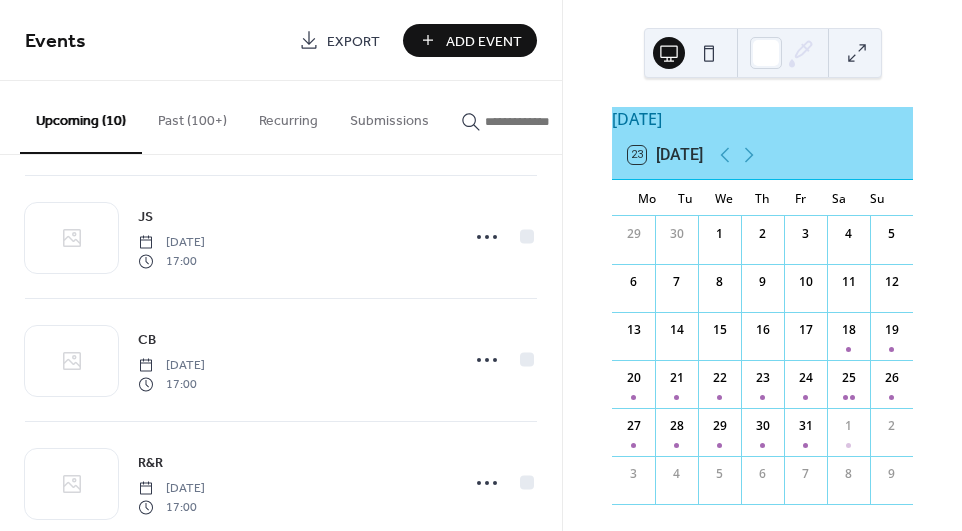 click on "Add Event" at bounding box center [484, 41] 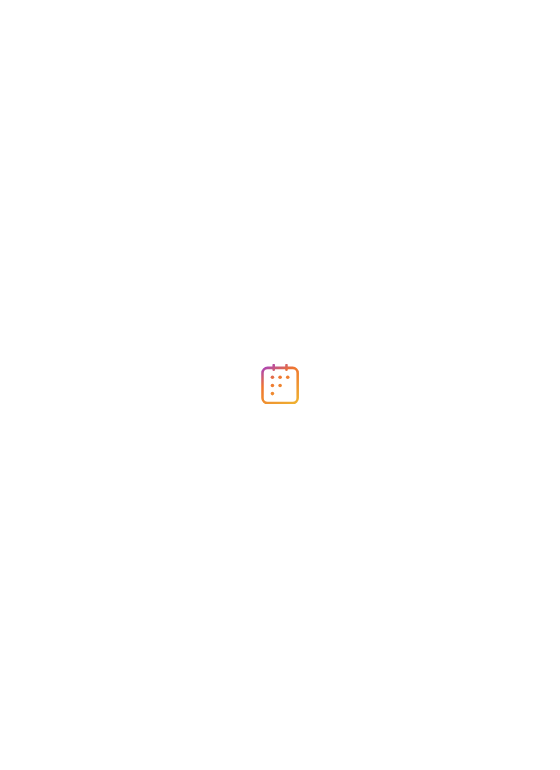 scroll, scrollTop: 0, scrollLeft: 0, axis: both 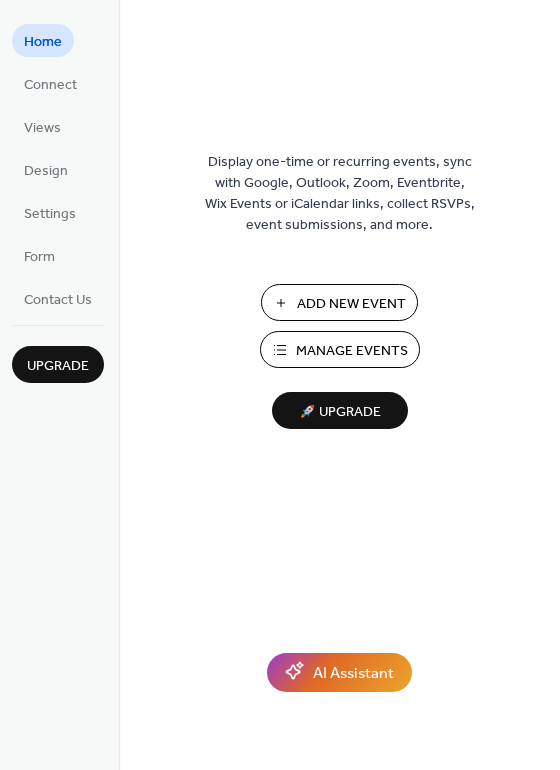 click on "Add New Event" at bounding box center (351, 304) 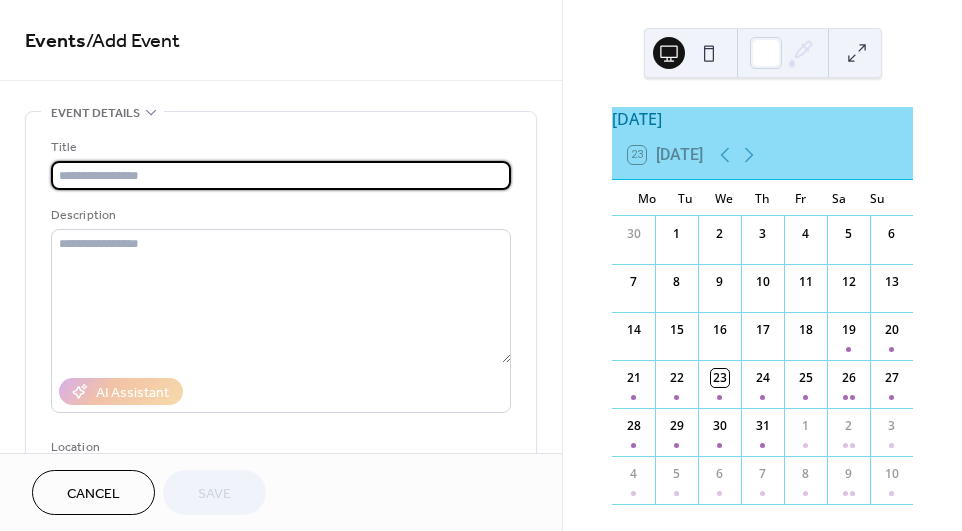 scroll, scrollTop: 0, scrollLeft: 0, axis: both 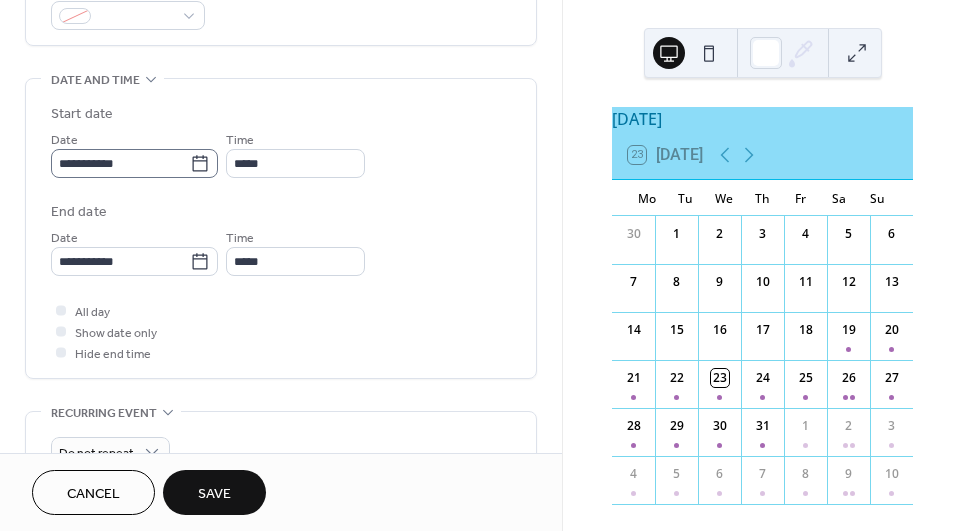 type on "**" 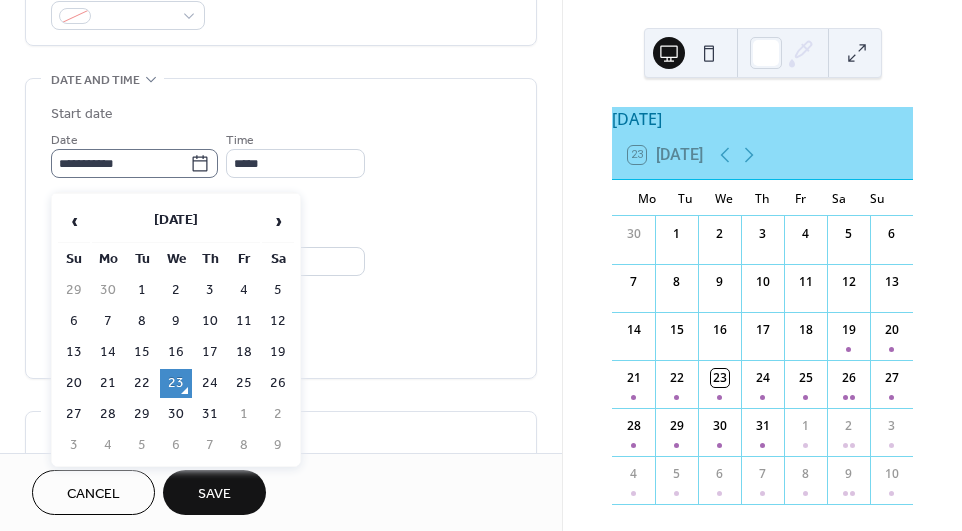 click 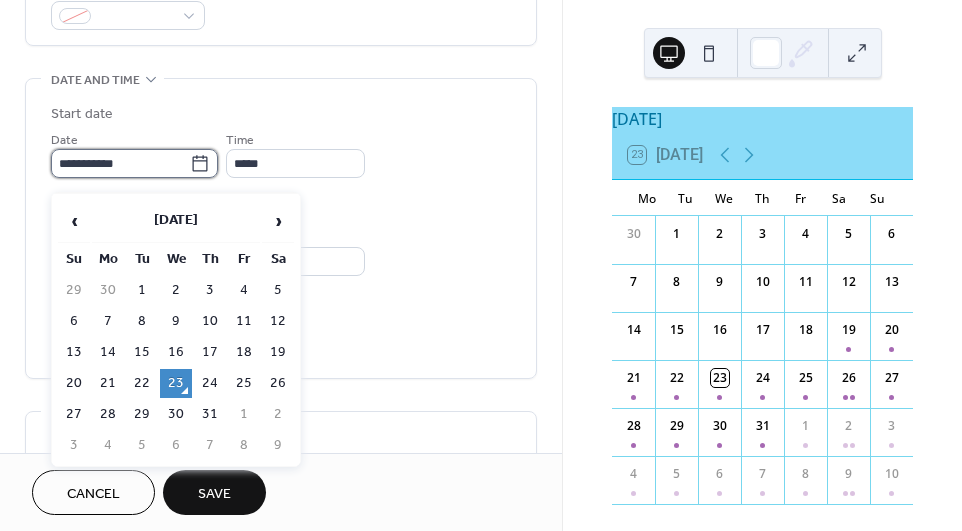 click on "**********" at bounding box center (120, 163) 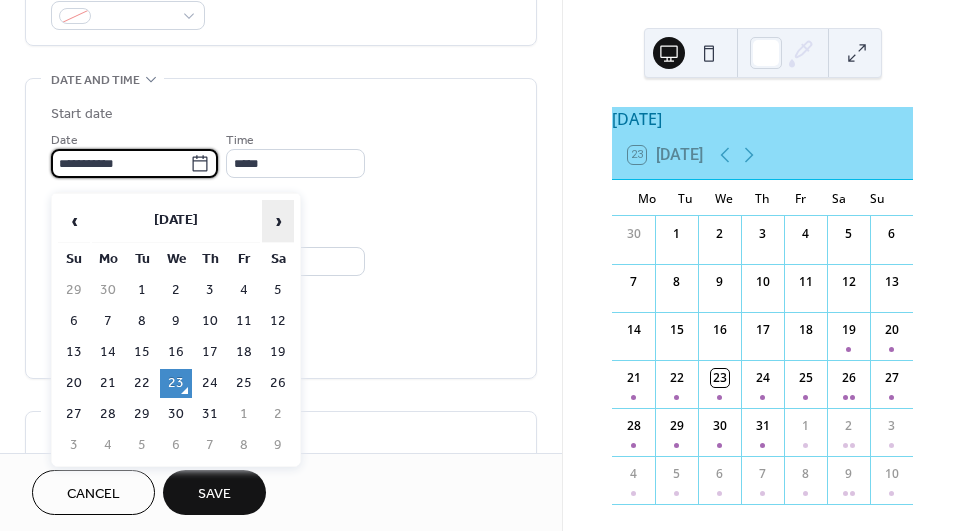 click on "›" at bounding box center (278, 221) 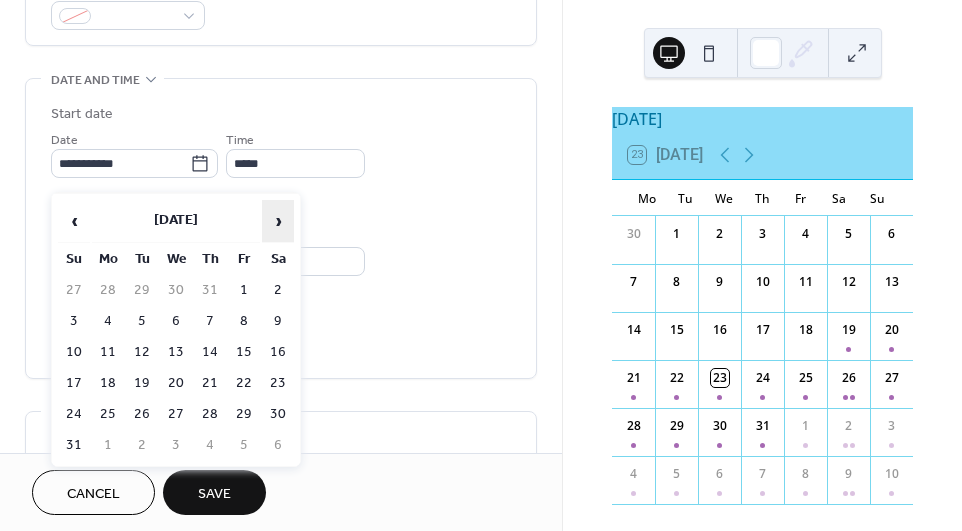 click on "›" at bounding box center (278, 221) 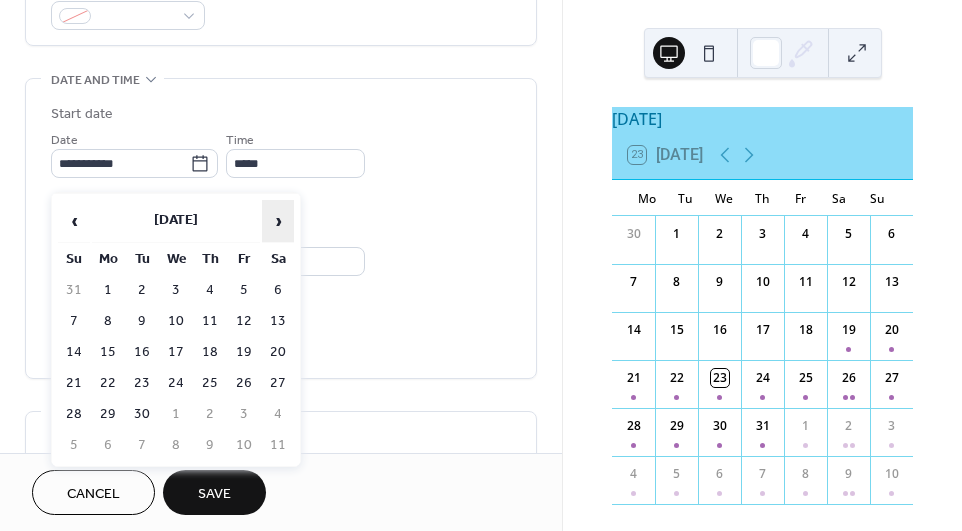 click on "›" at bounding box center [278, 221] 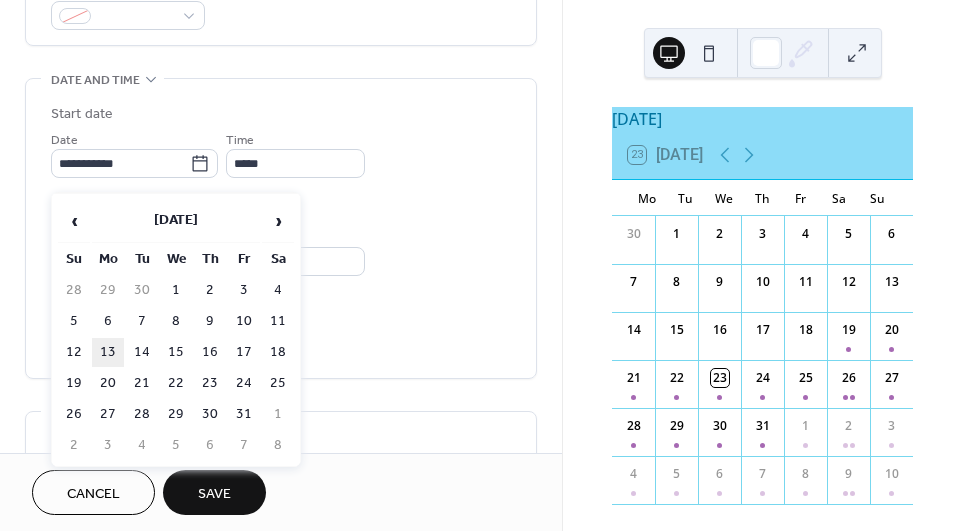 click on "13" at bounding box center (108, 352) 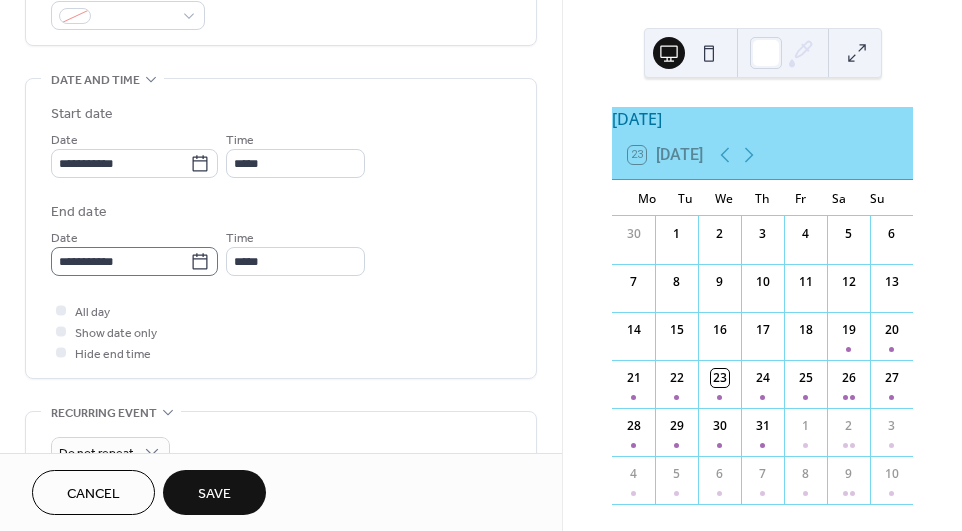 click 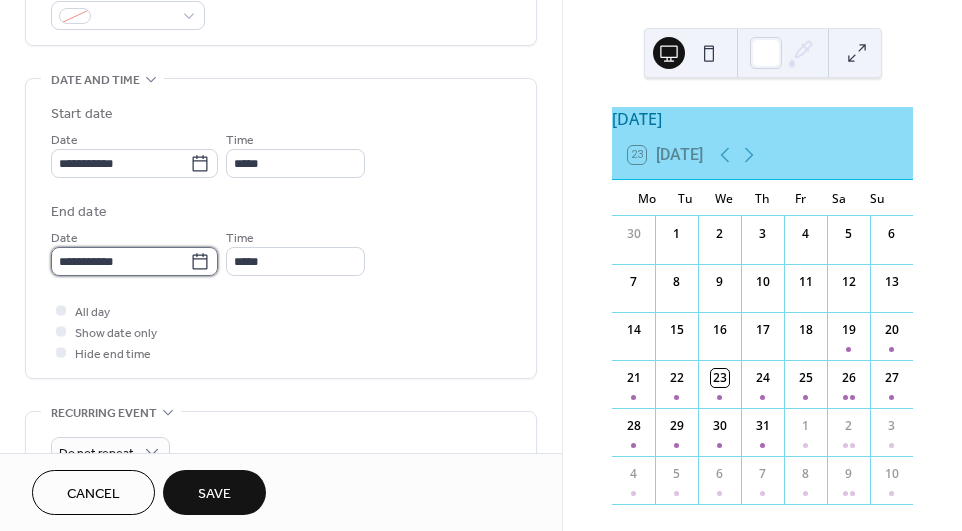 click on "**********" at bounding box center (120, 261) 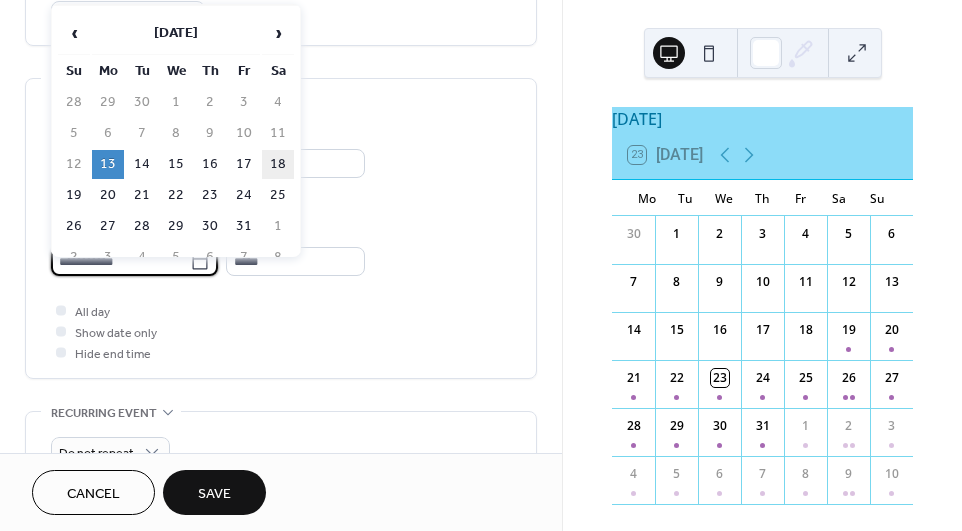 click on "18" at bounding box center [278, 164] 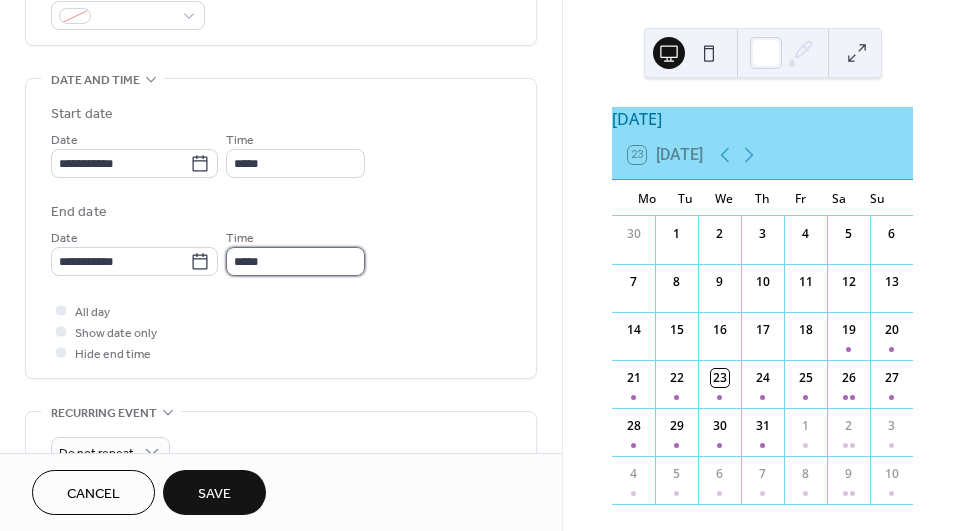 click on "*****" at bounding box center (295, 261) 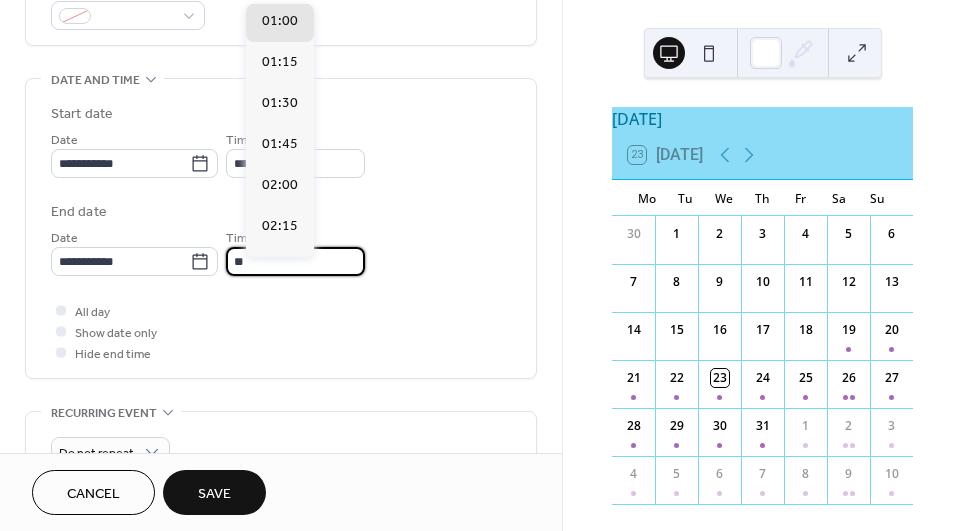 scroll, scrollTop: 1843, scrollLeft: 0, axis: vertical 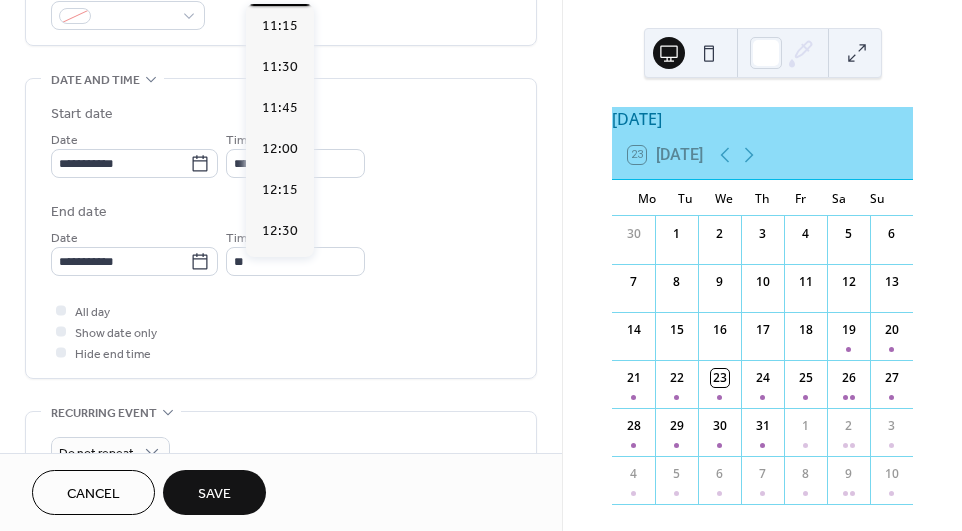 click on "11:00" at bounding box center [280, -15] 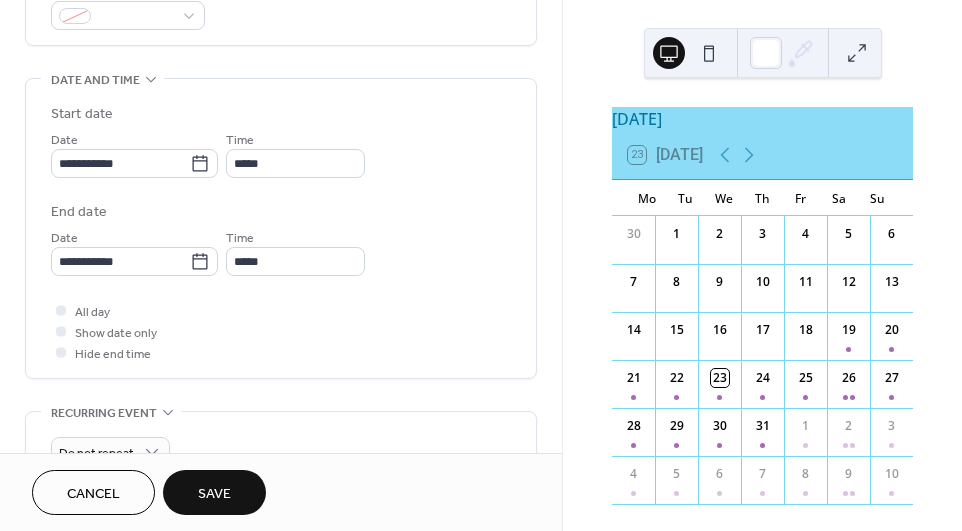 click on "Save" at bounding box center (214, 494) 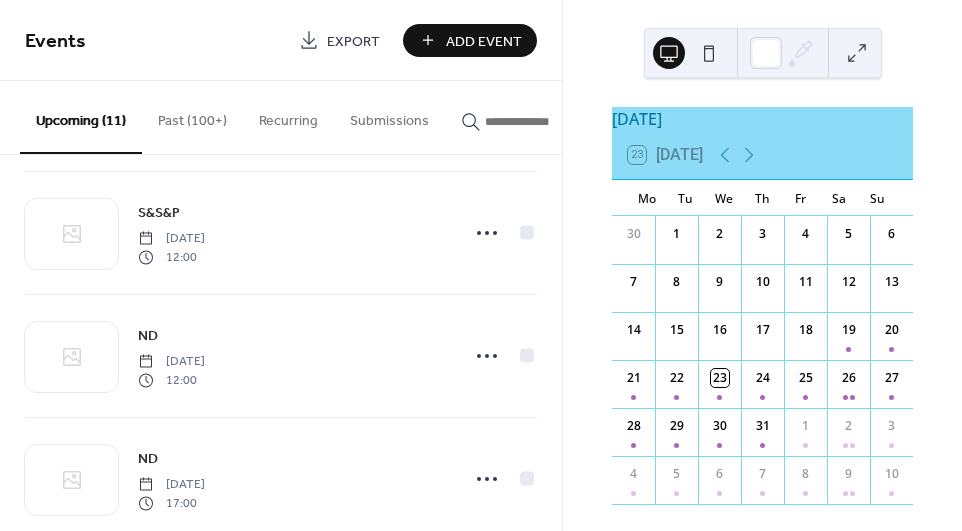 scroll, scrollTop: 1037, scrollLeft: 0, axis: vertical 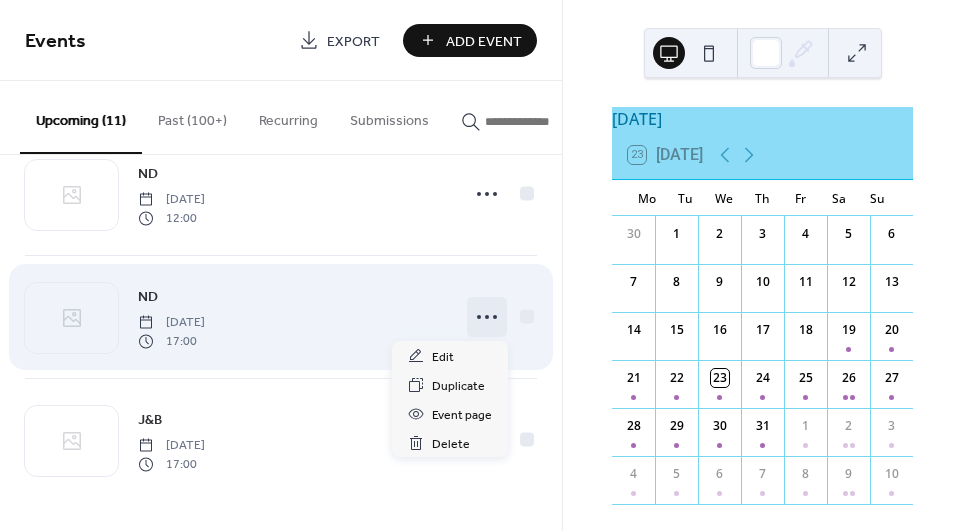 click 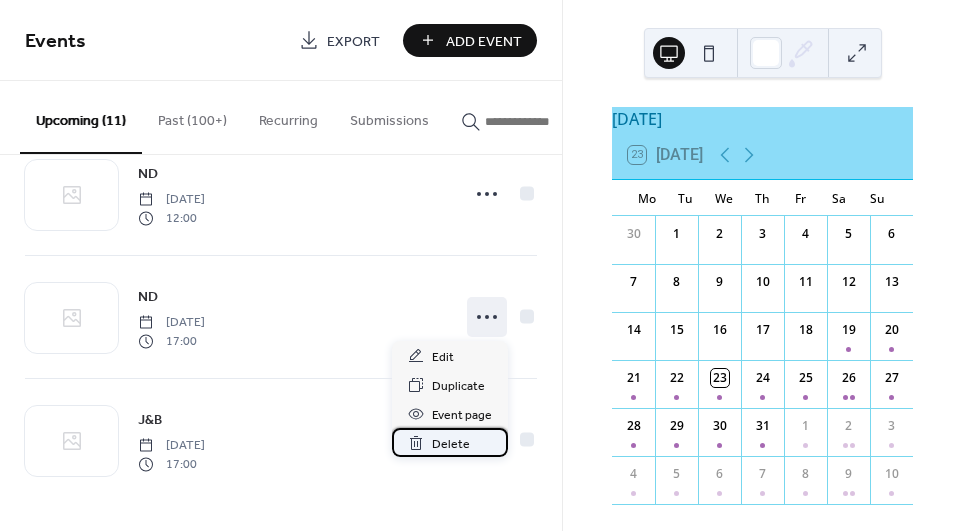 click on "Delete" at bounding box center (451, 444) 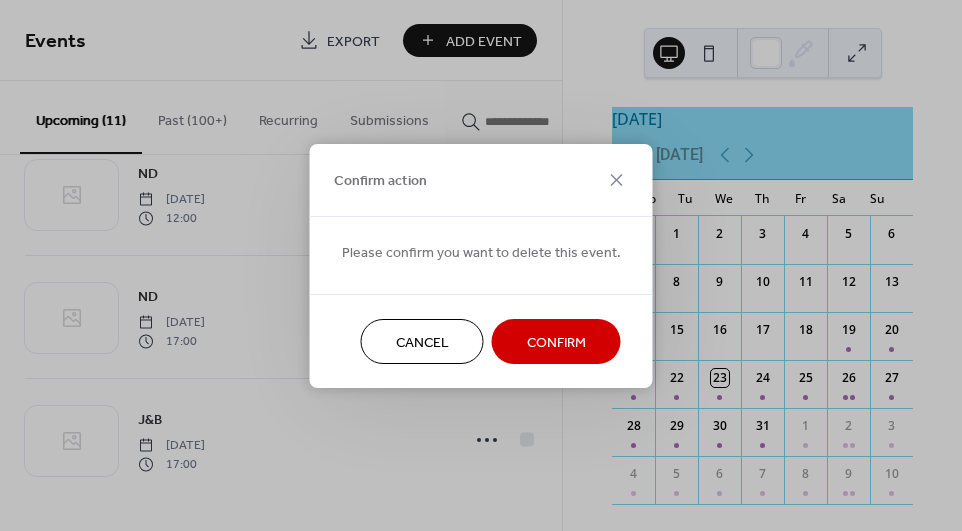 click on "Confirm" at bounding box center [556, 342] 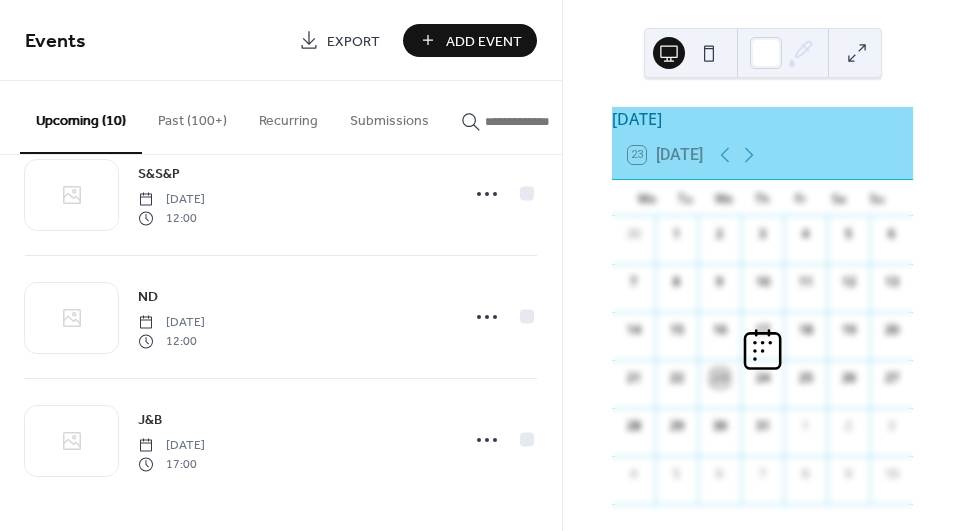 scroll, scrollTop: 914, scrollLeft: 0, axis: vertical 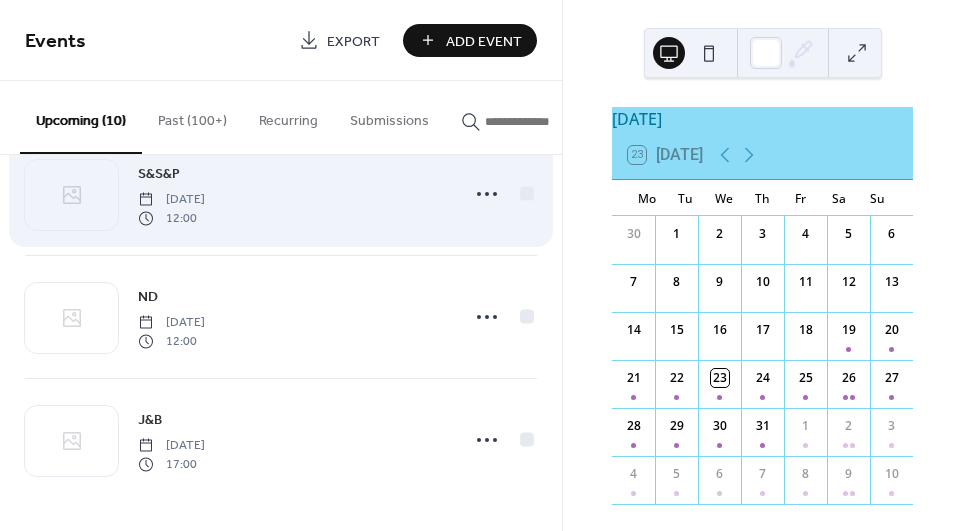 click on "[DATE]" at bounding box center (171, 200) 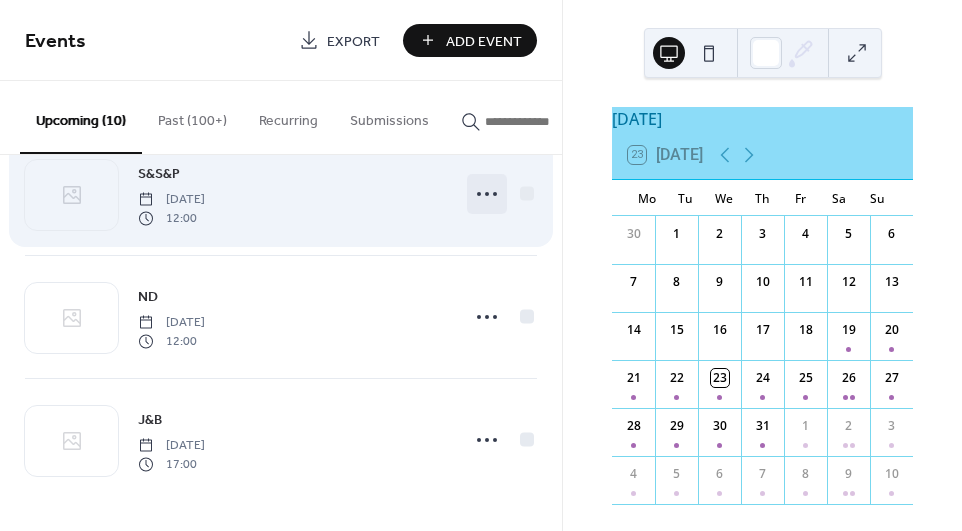 click 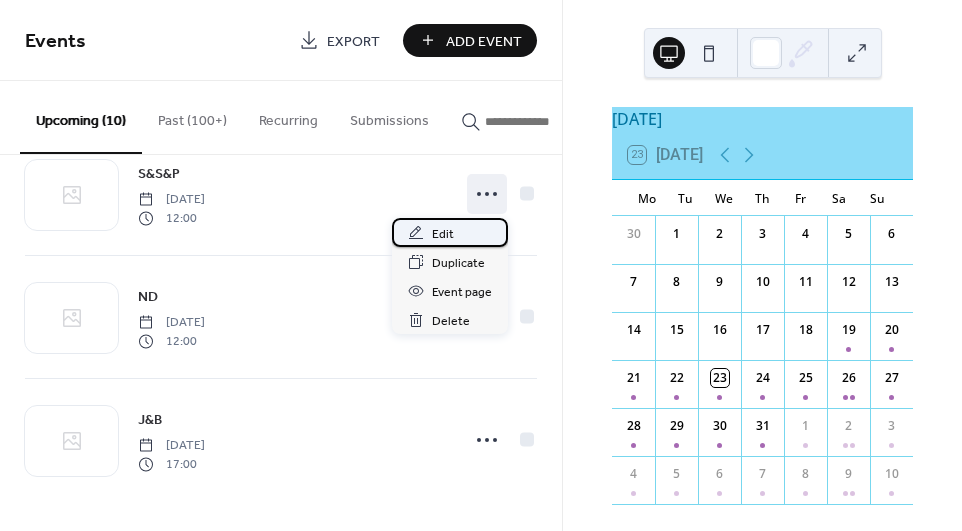 click on "Edit" at bounding box center [443, 234] 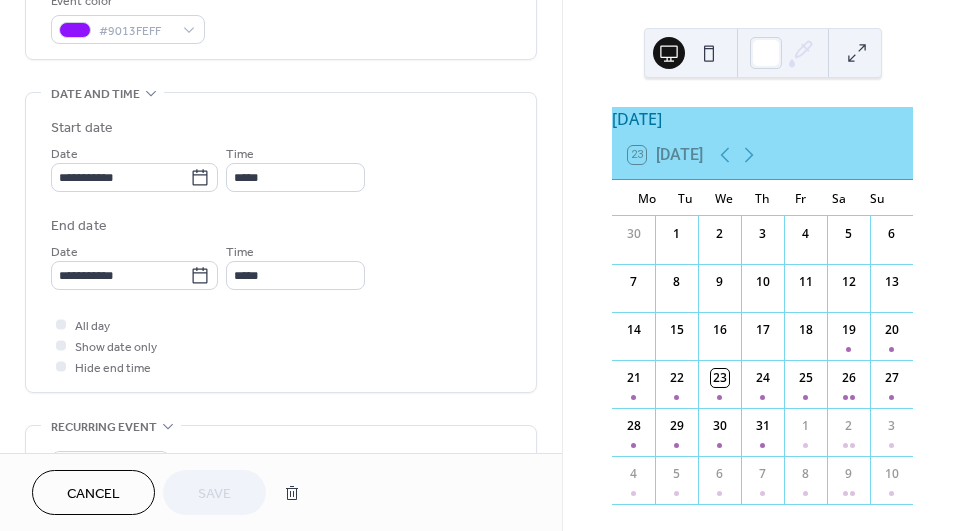 scroll, scrollTop: 583, scrollLeft: 0, axis: vertical 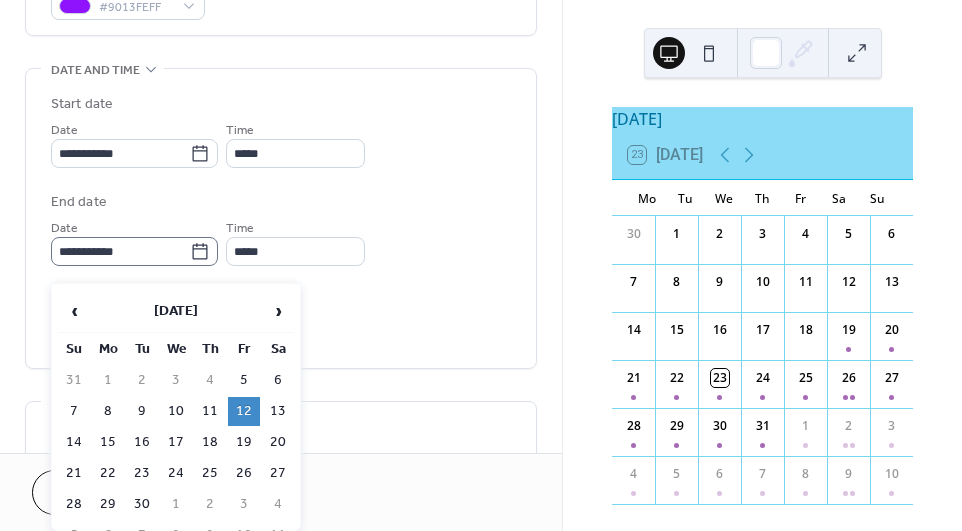 click 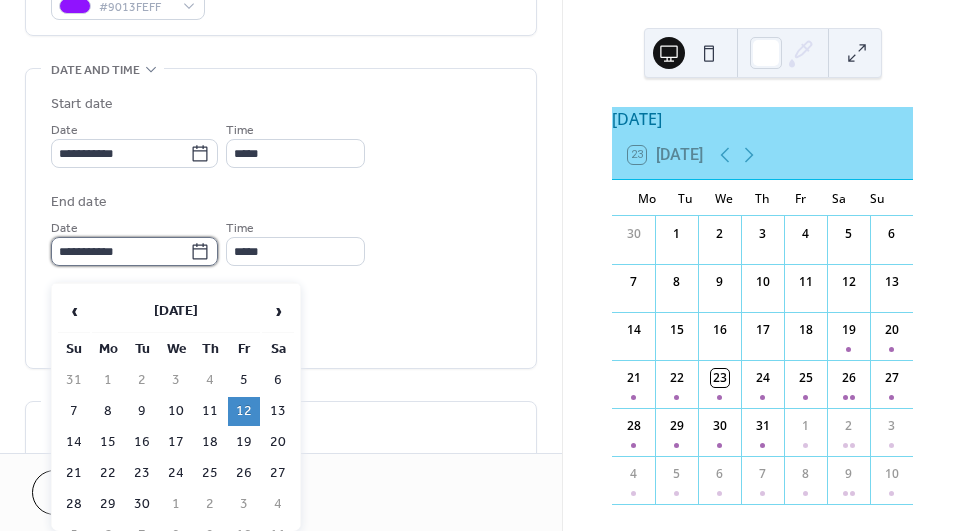 click on "**********" at bounding box center (120, 251) 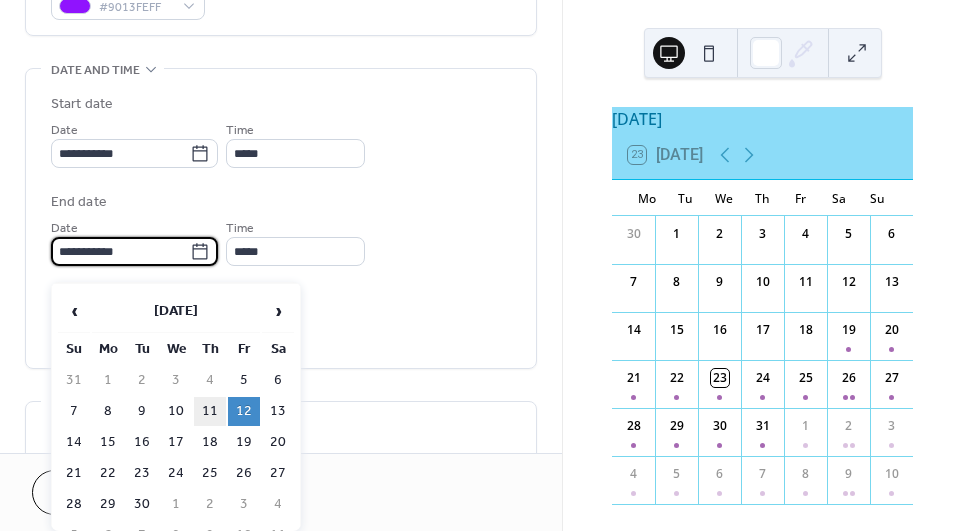 click on "11" at bounding box center (210, 411) 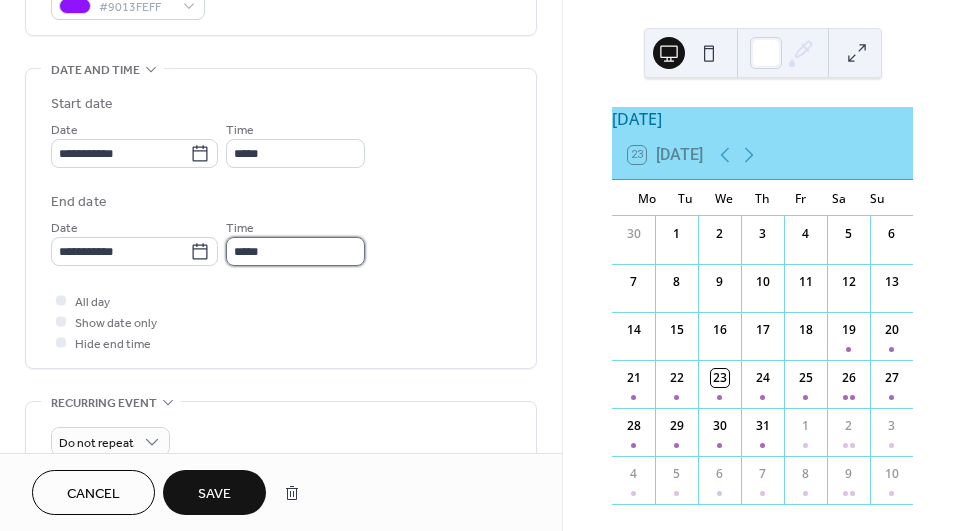 click on "*****" at bounding box center [295, 251] 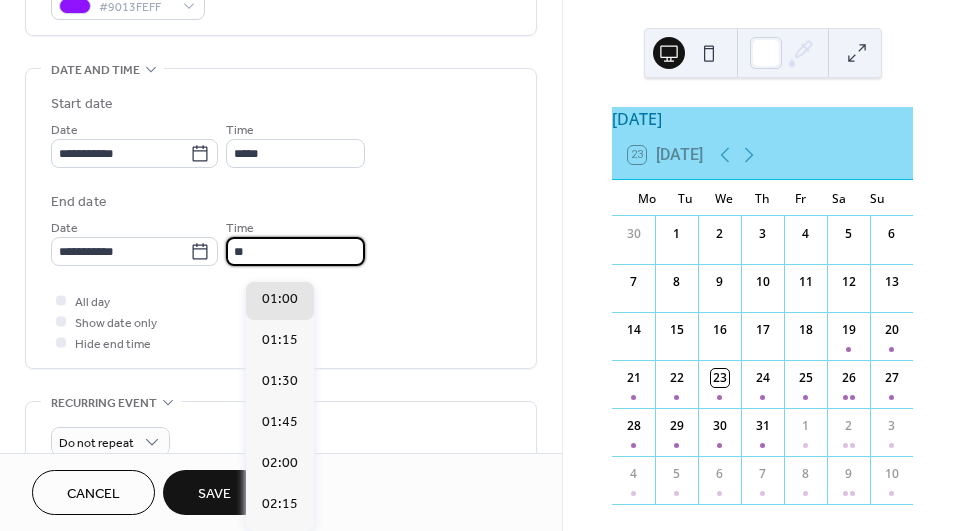 scroll, scrollTop: 1843, scrollLeft: 0, axis: vertical 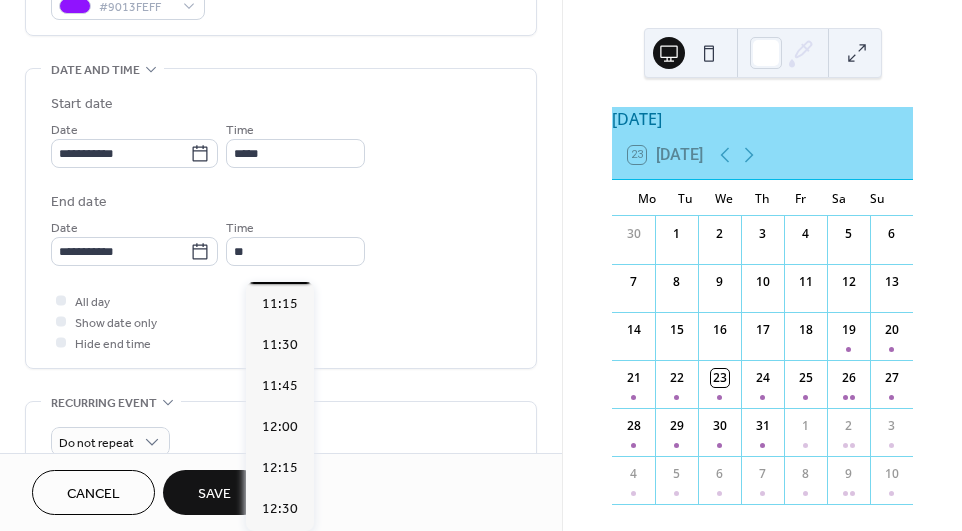 click on "11:00" at bounding box center (280, 263) 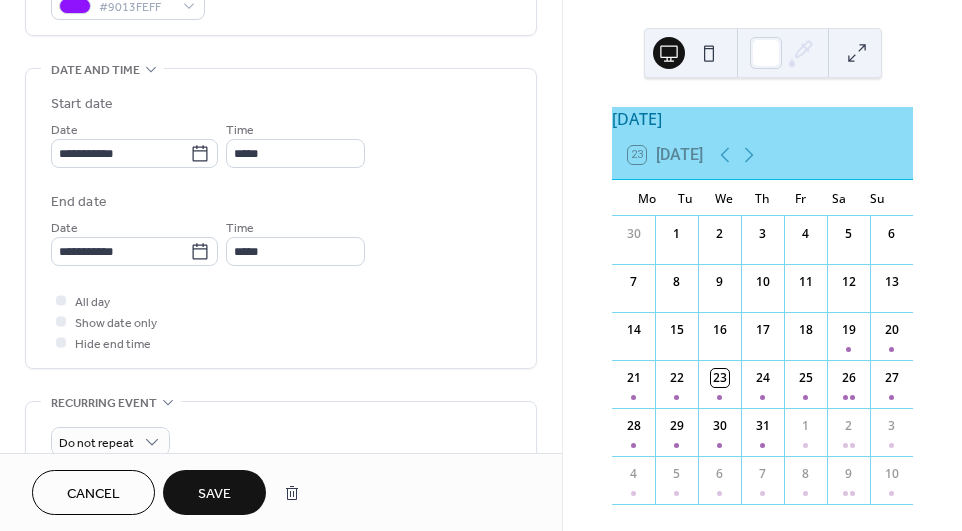 click on "Save" at bounding box center (214, 492) 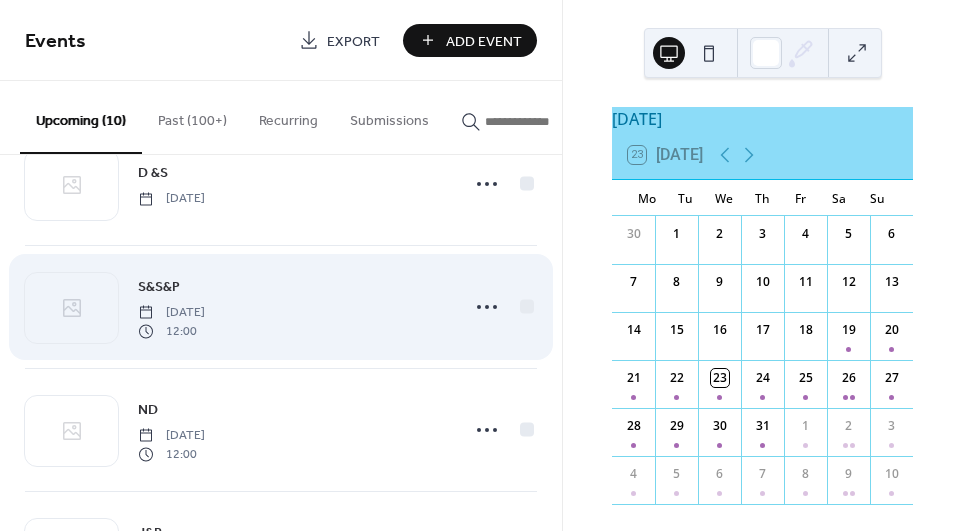 scroll, scrollTop: 773, scrollLeft: 0, axis: vertical 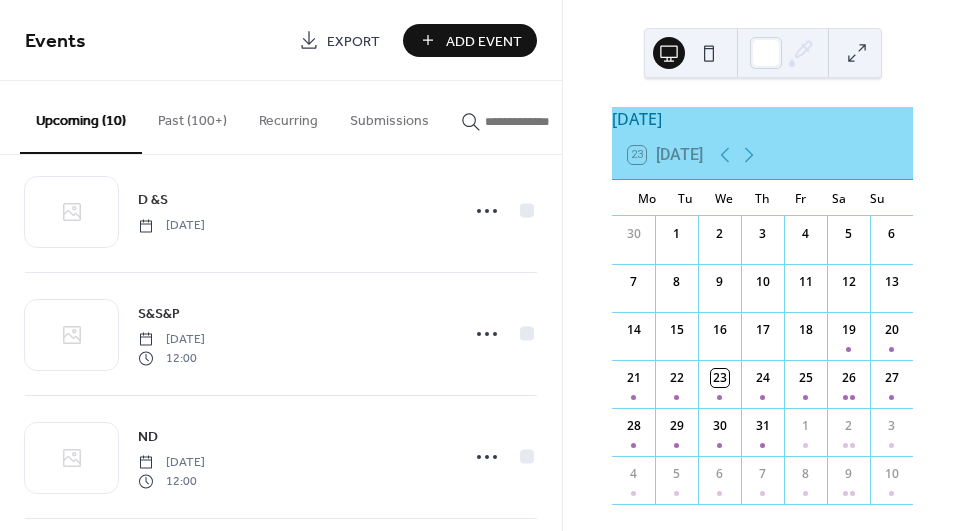 click on "Add Event" at bounding box center (484, 41) 